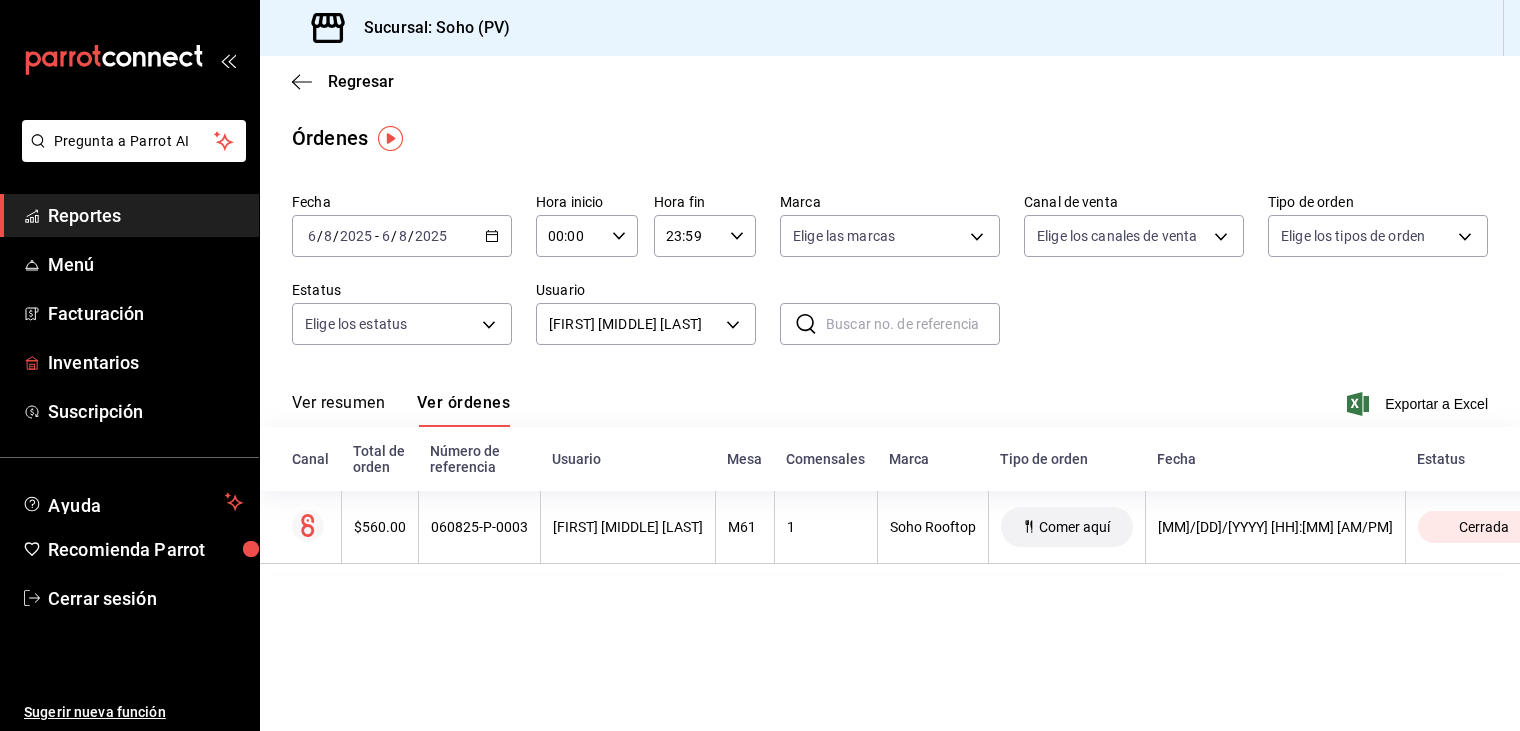 scroll, scrollTop: 0, scrollLeft: 0, axis: both 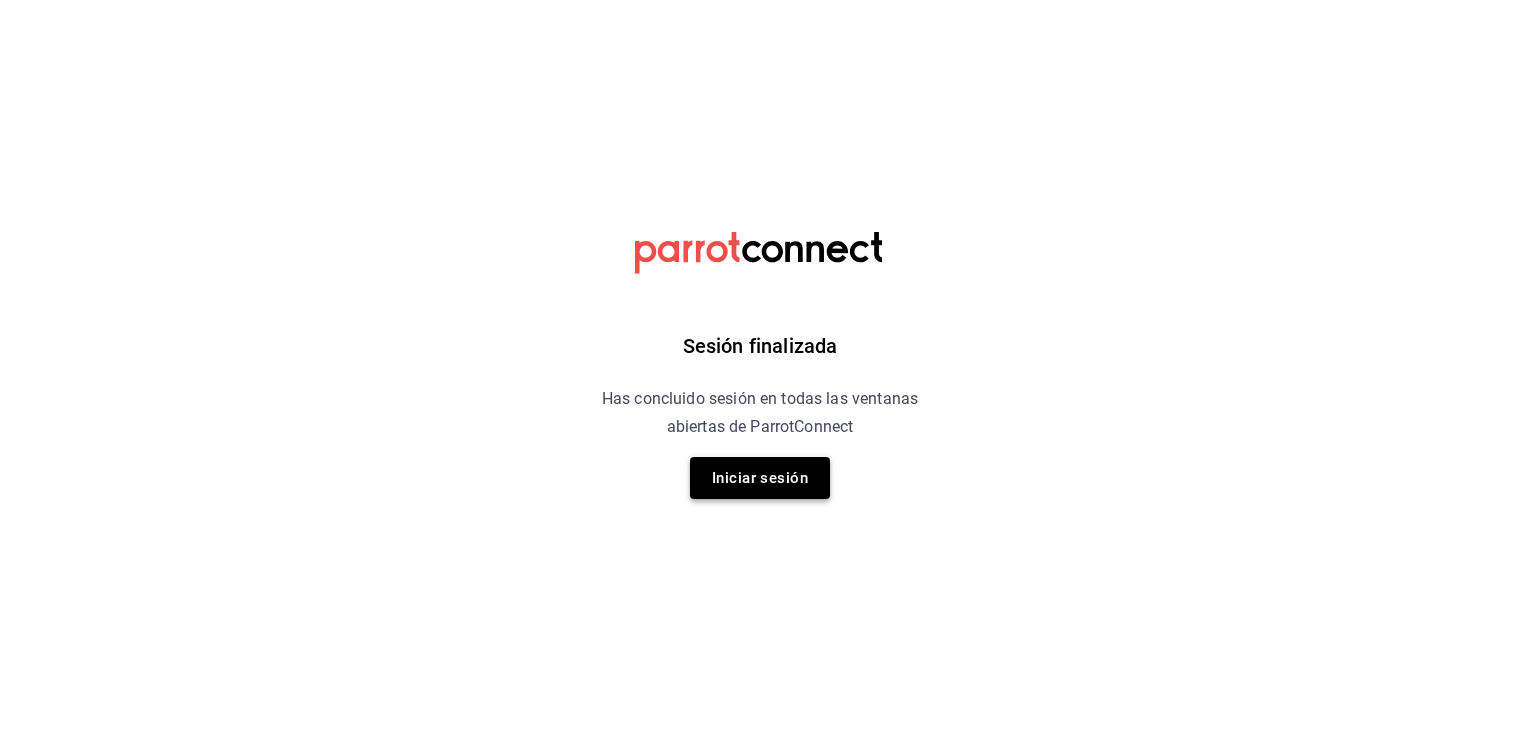 click on "Iniciar sesión" at bounding box center (760, 478) 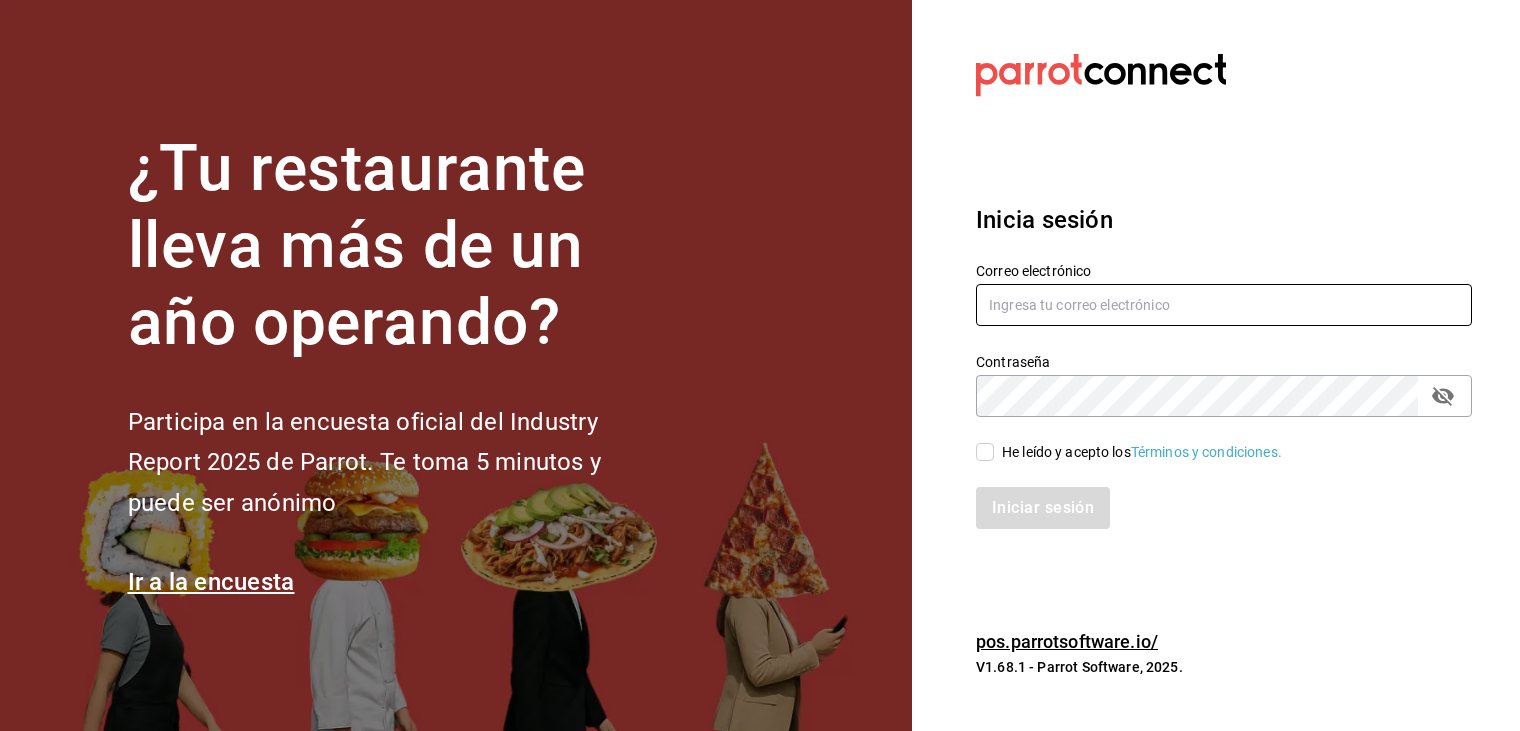 click at bounding box center [1224, 305] 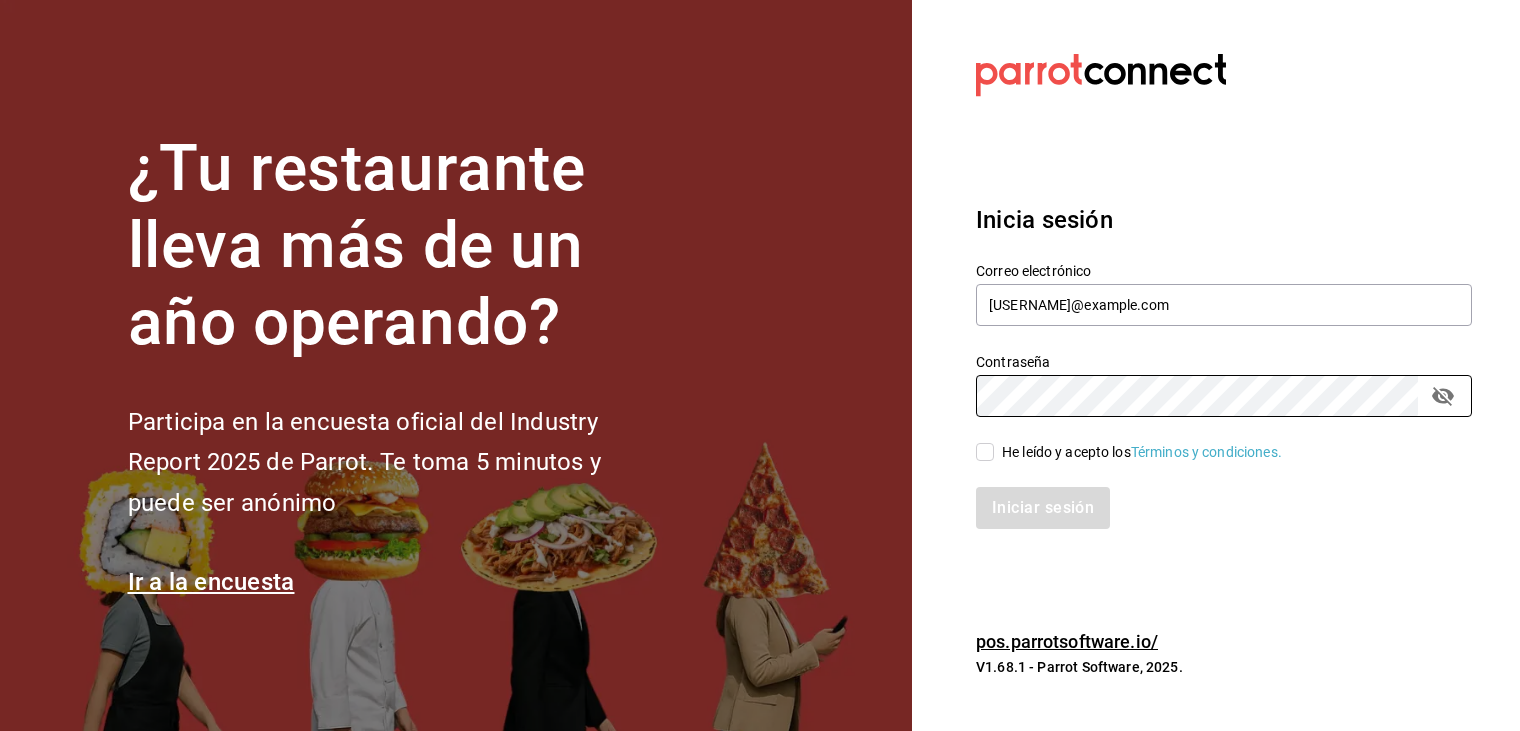 click on "He leído y acepto los  Términos y condiciones." at bounding box center (985, 452) 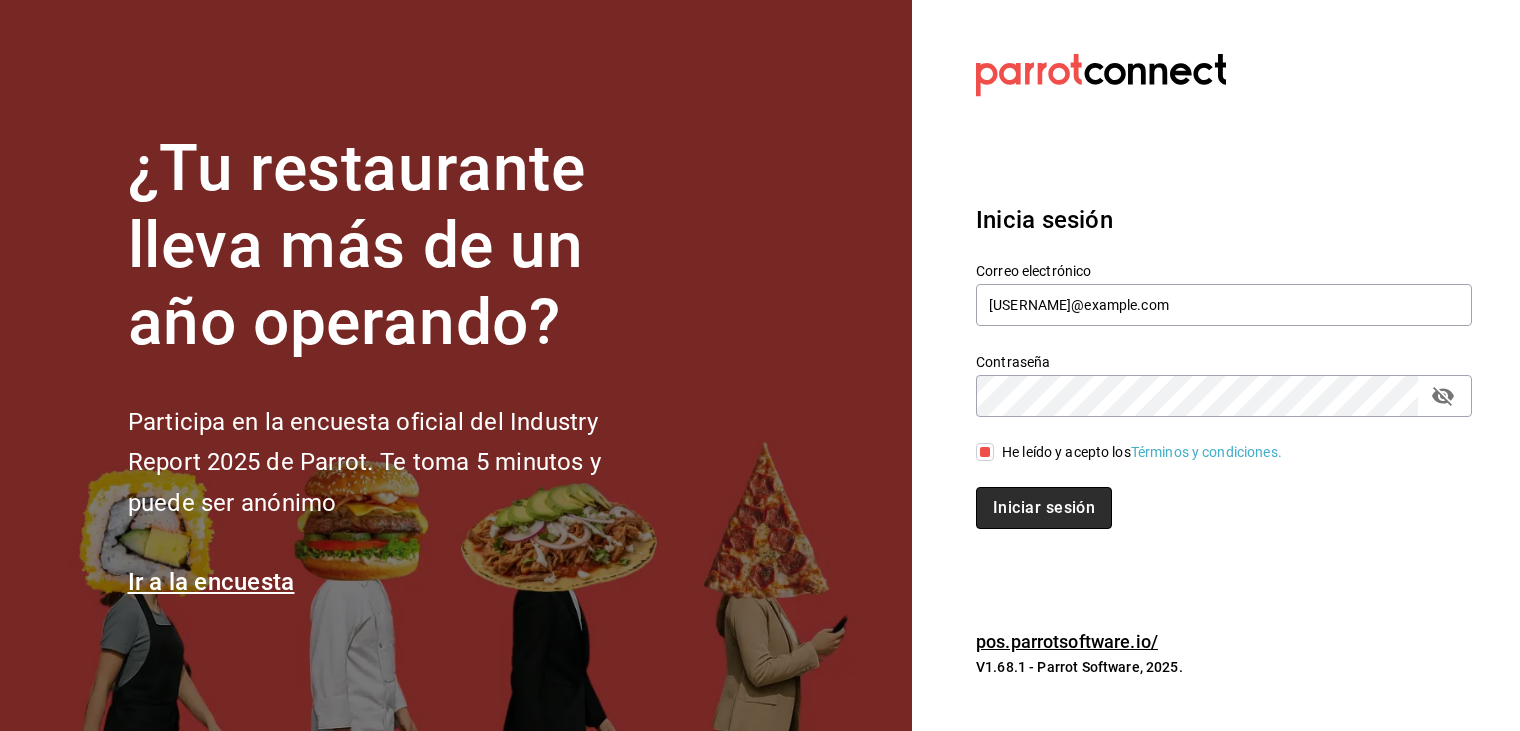 click on "Iniciar sesión" at bounding box center (1044, 508) 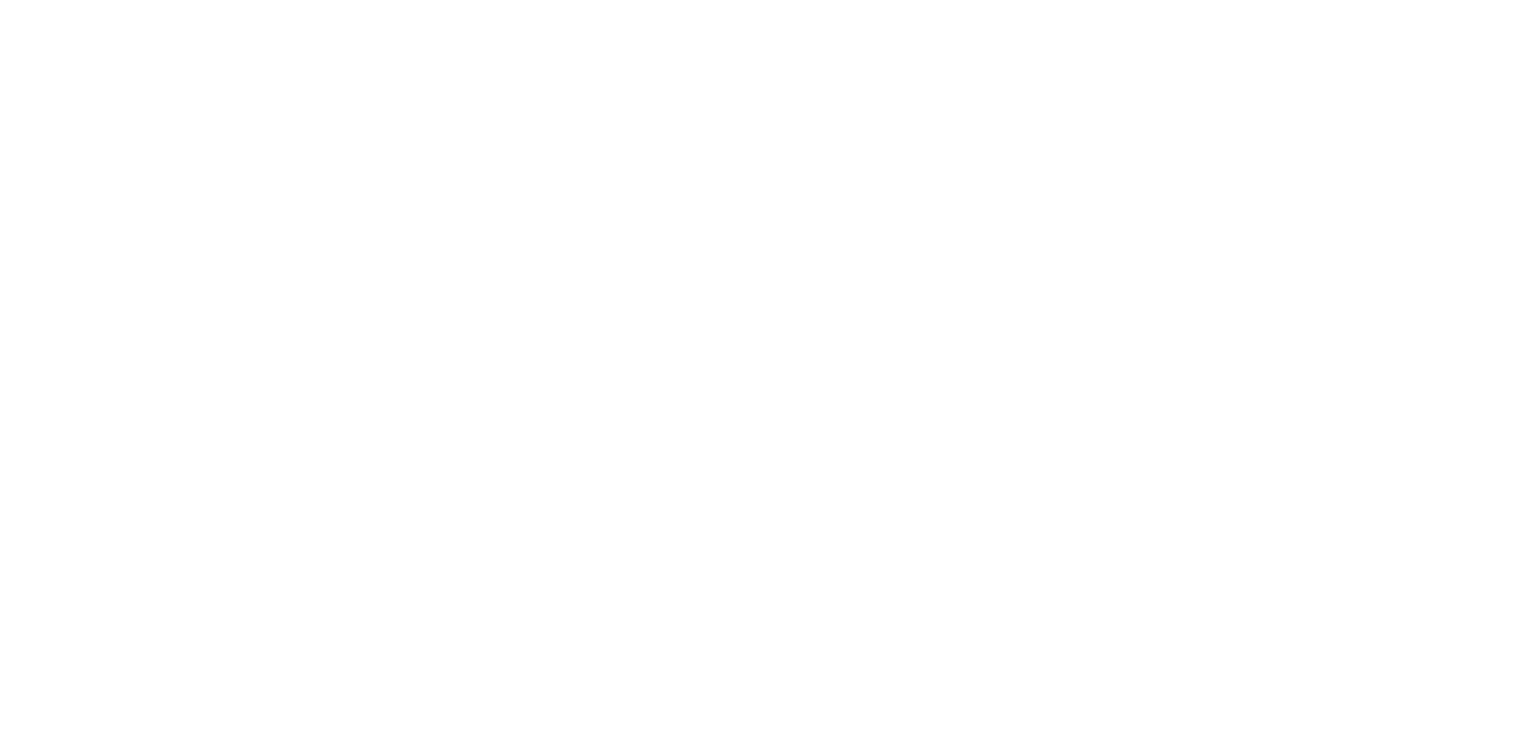 scroll, scrollTop: 0, scrollLeft: 0, axis: both 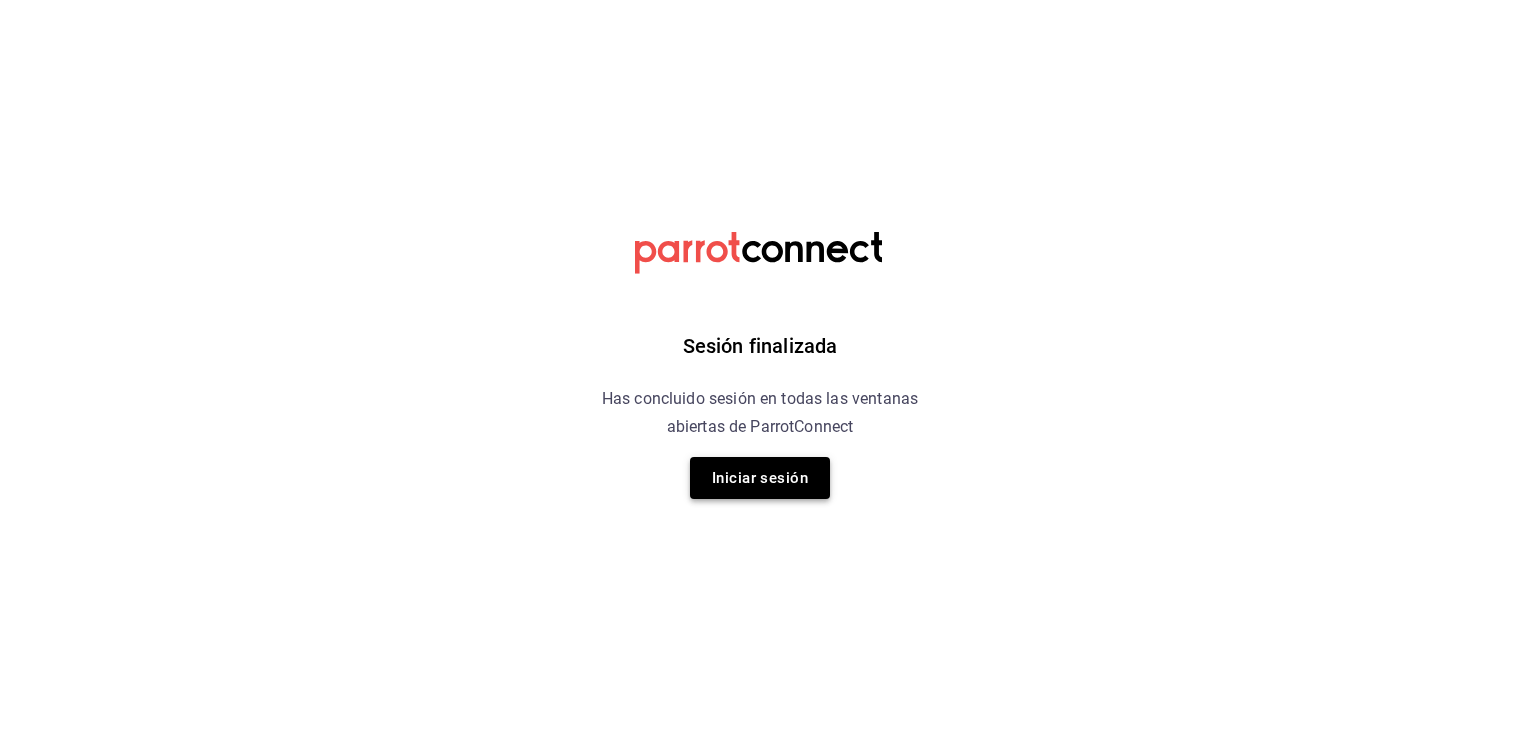 click on "Iniciar sesión" at bounding box center [760, 478] 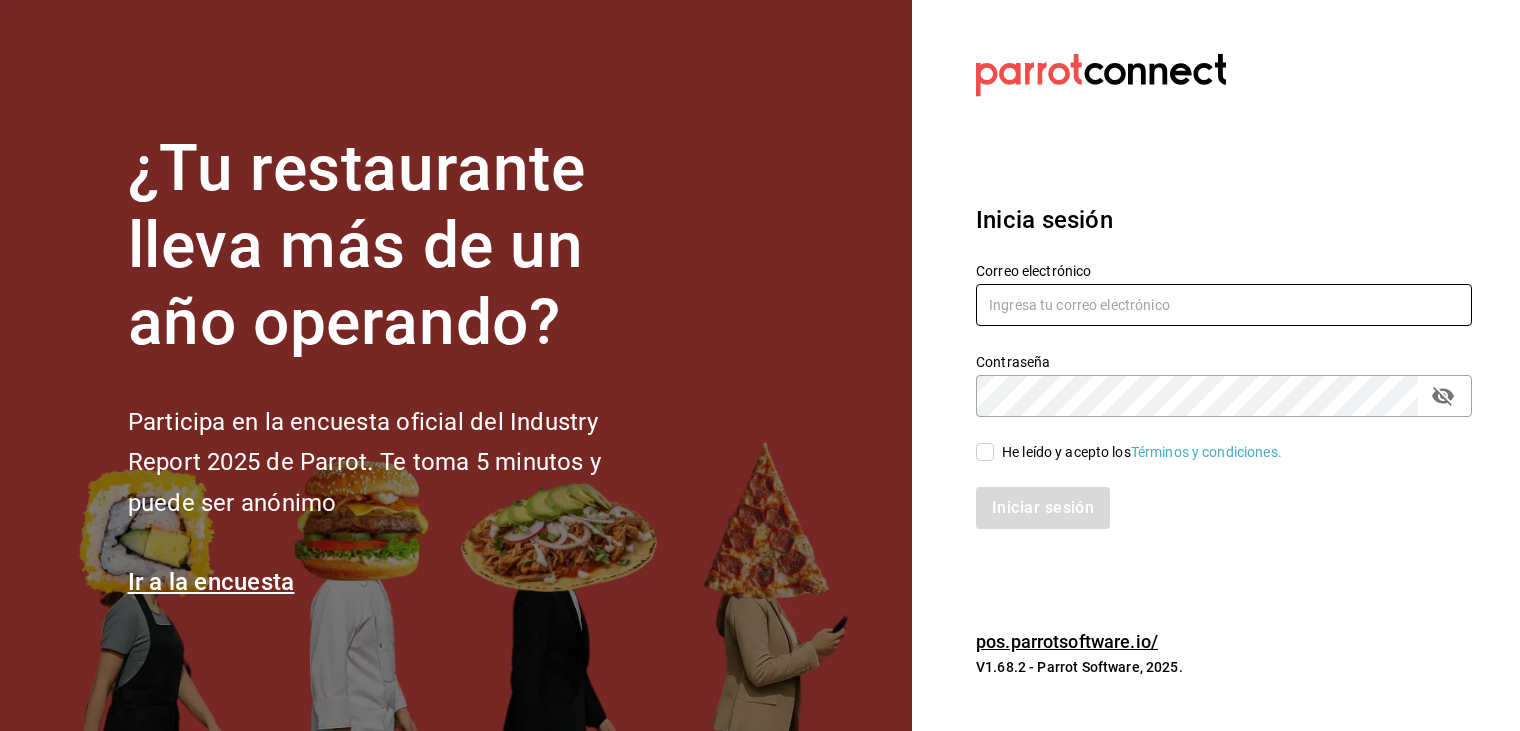click at bounding box center (1224, 305) 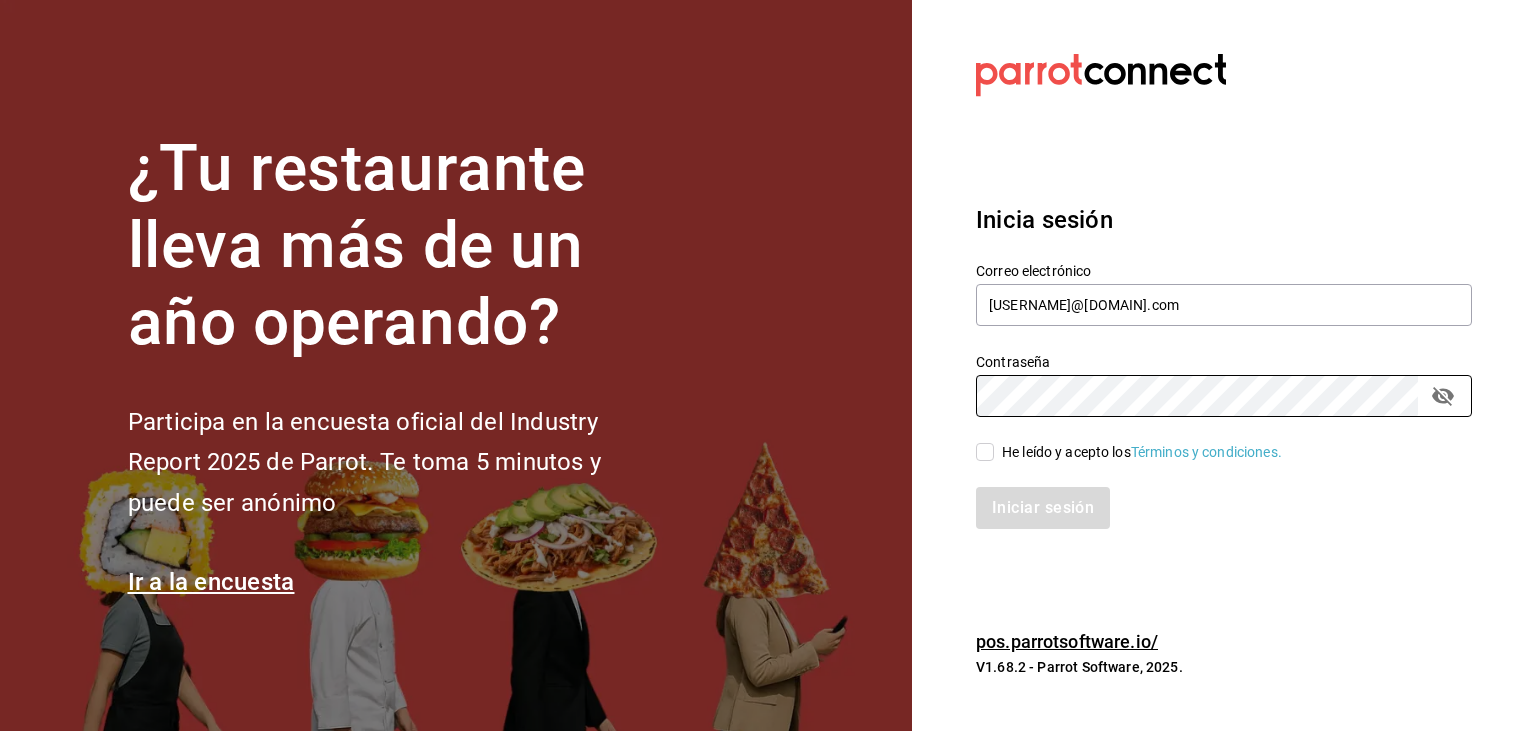click on "He leído y acepto los  Términos y condiciones." at bounding box center (1212, 440) 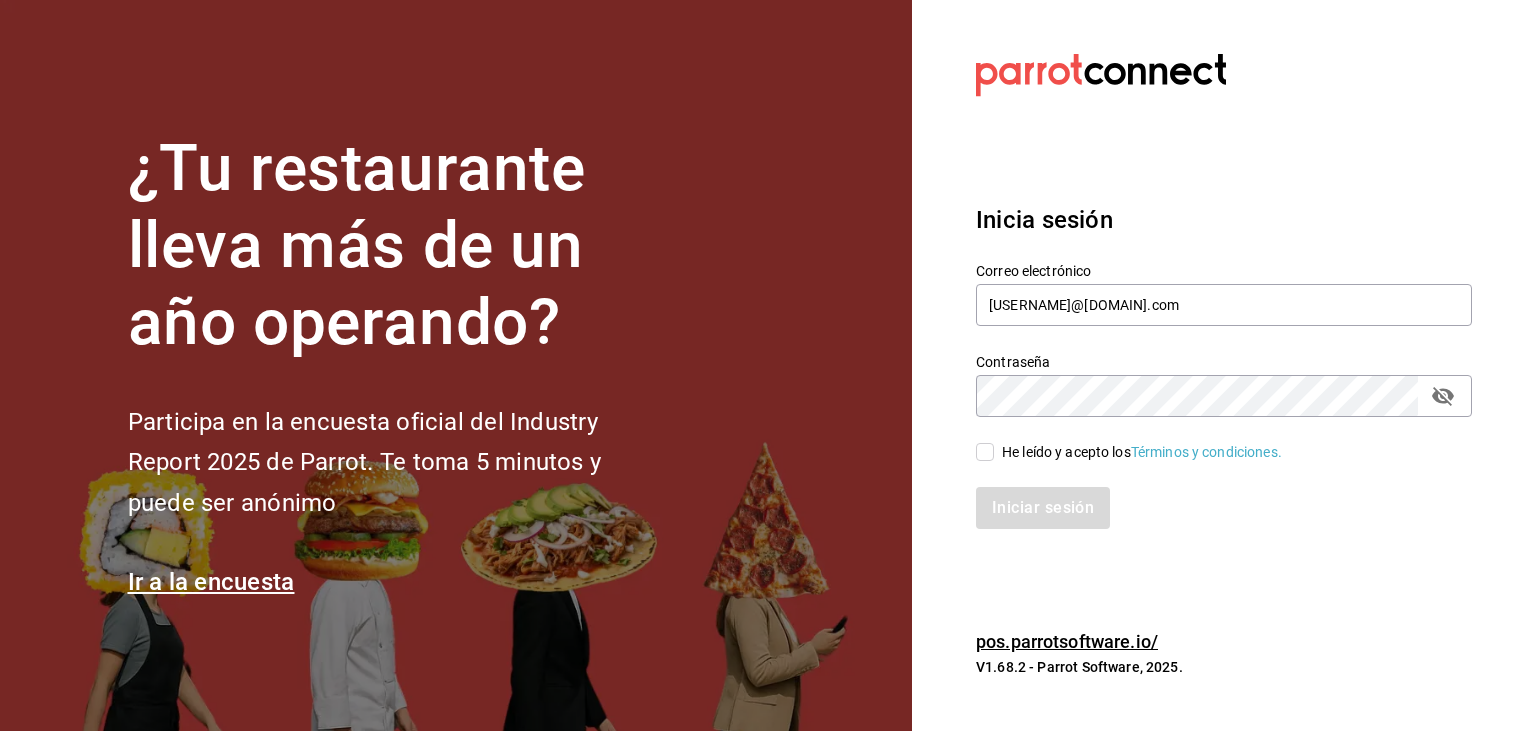 click on "He leído y acepto los  Términos y condiciones." at bounding box center [985, 452] 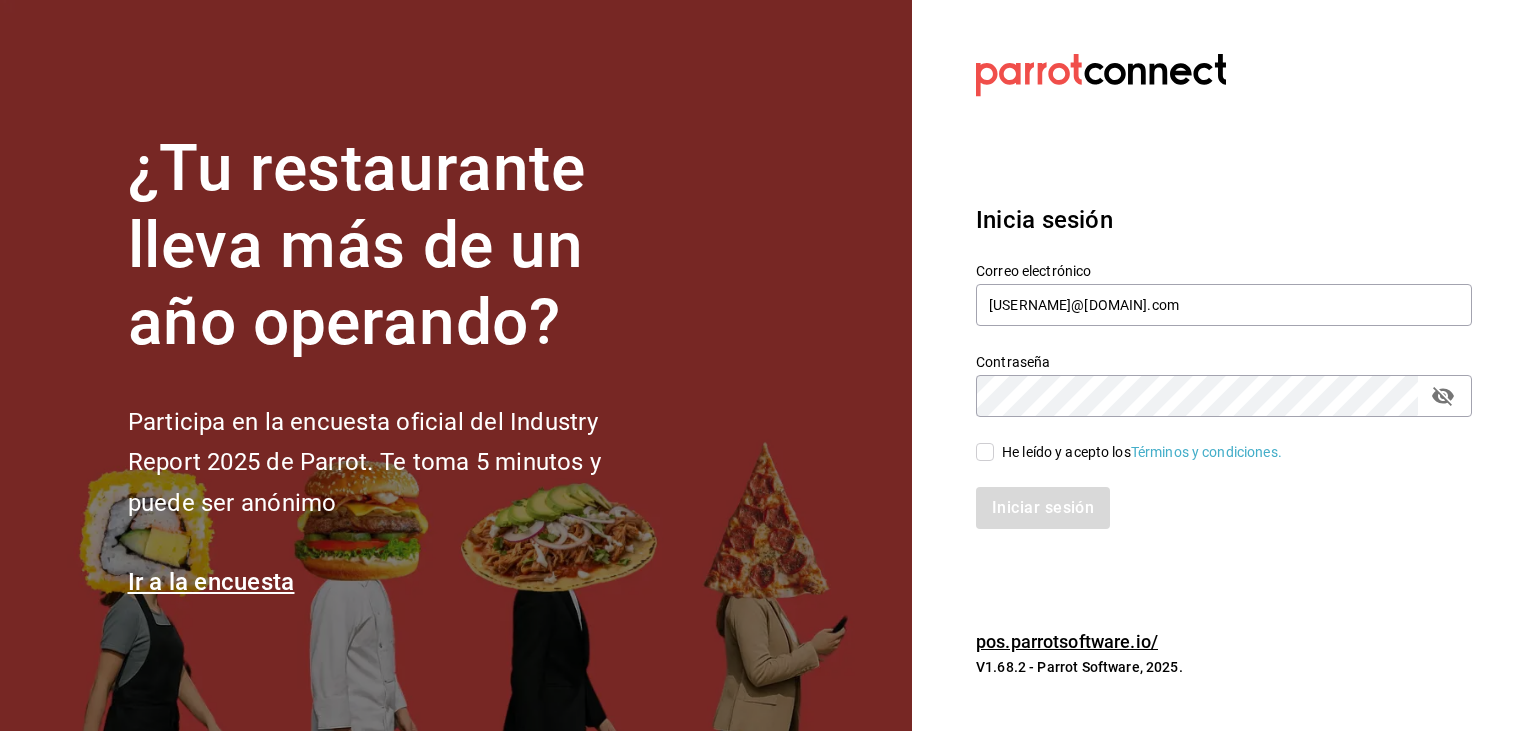 checkbox on "true" 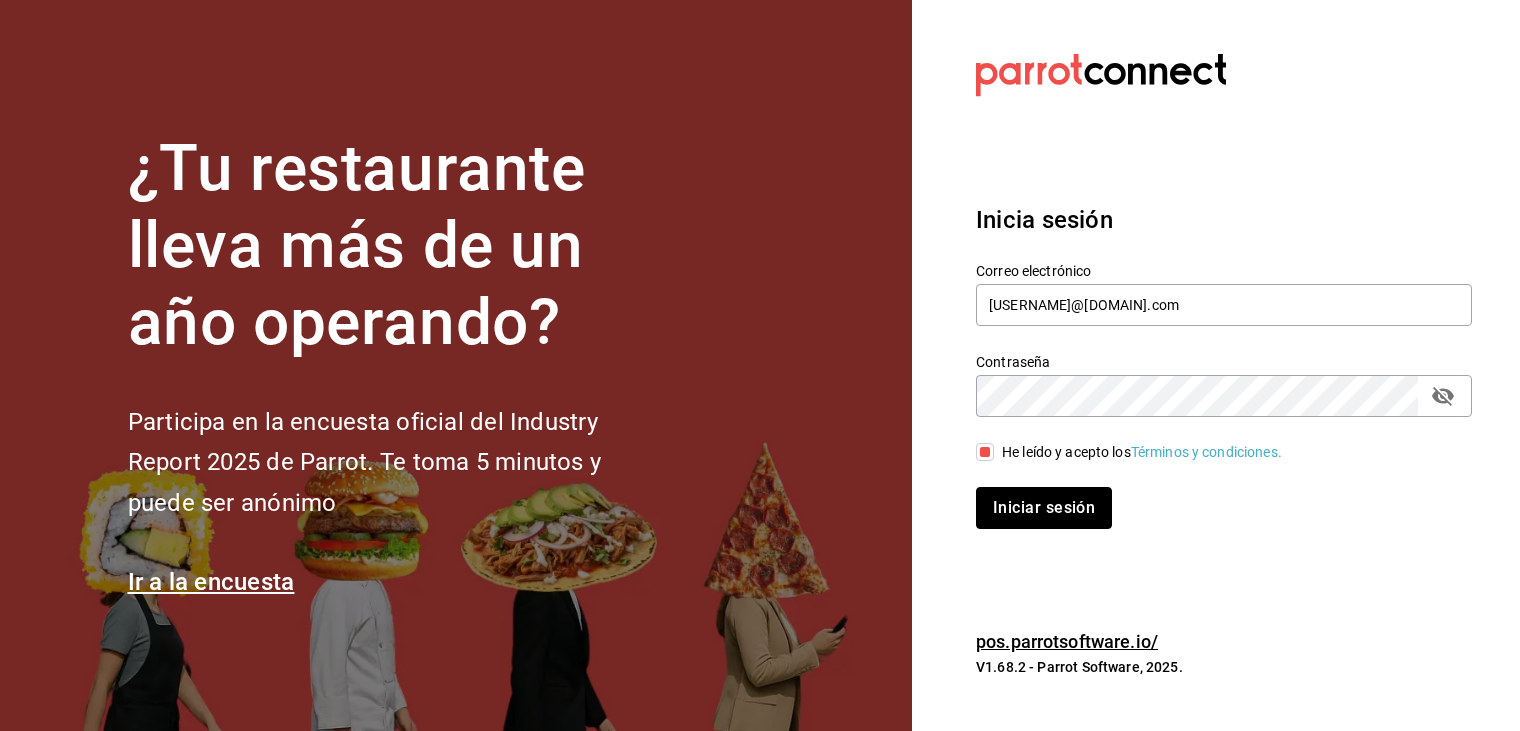 click on "Iniciar sesión" at bounding box center [1044, 508] 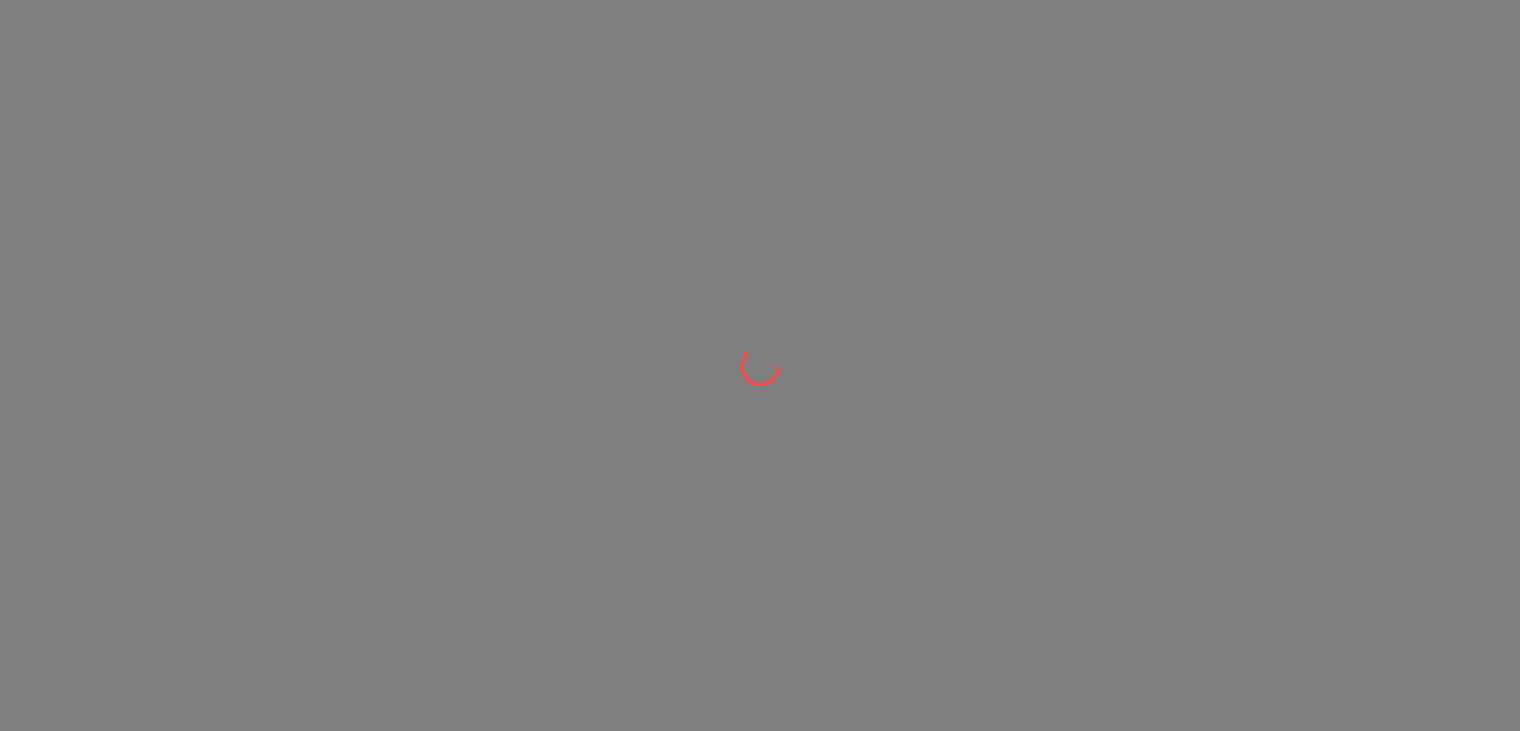 scroll, scrollTop: 0, scrollLeft: 0, axis: both 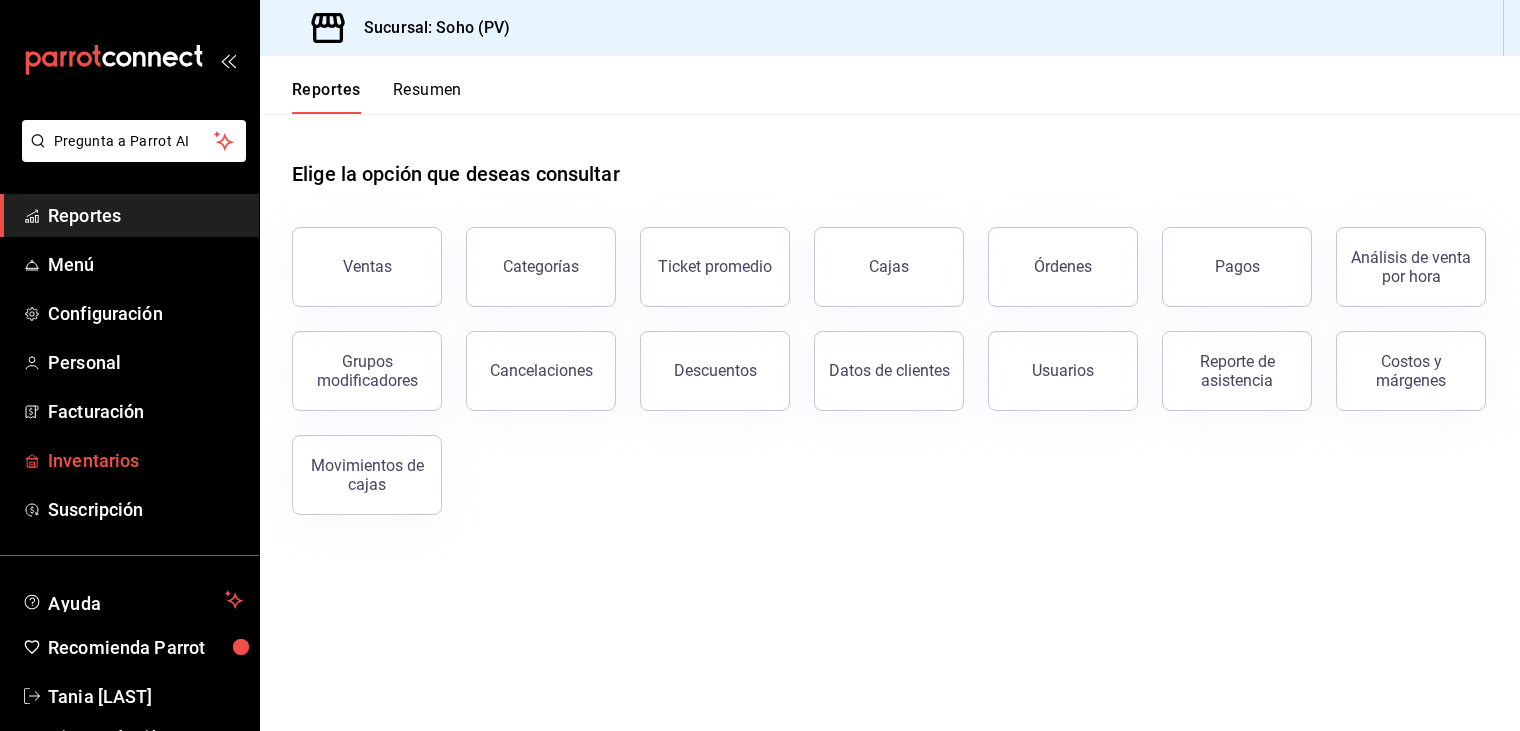 click on "Inventarios" at bounding box center (145, 460) 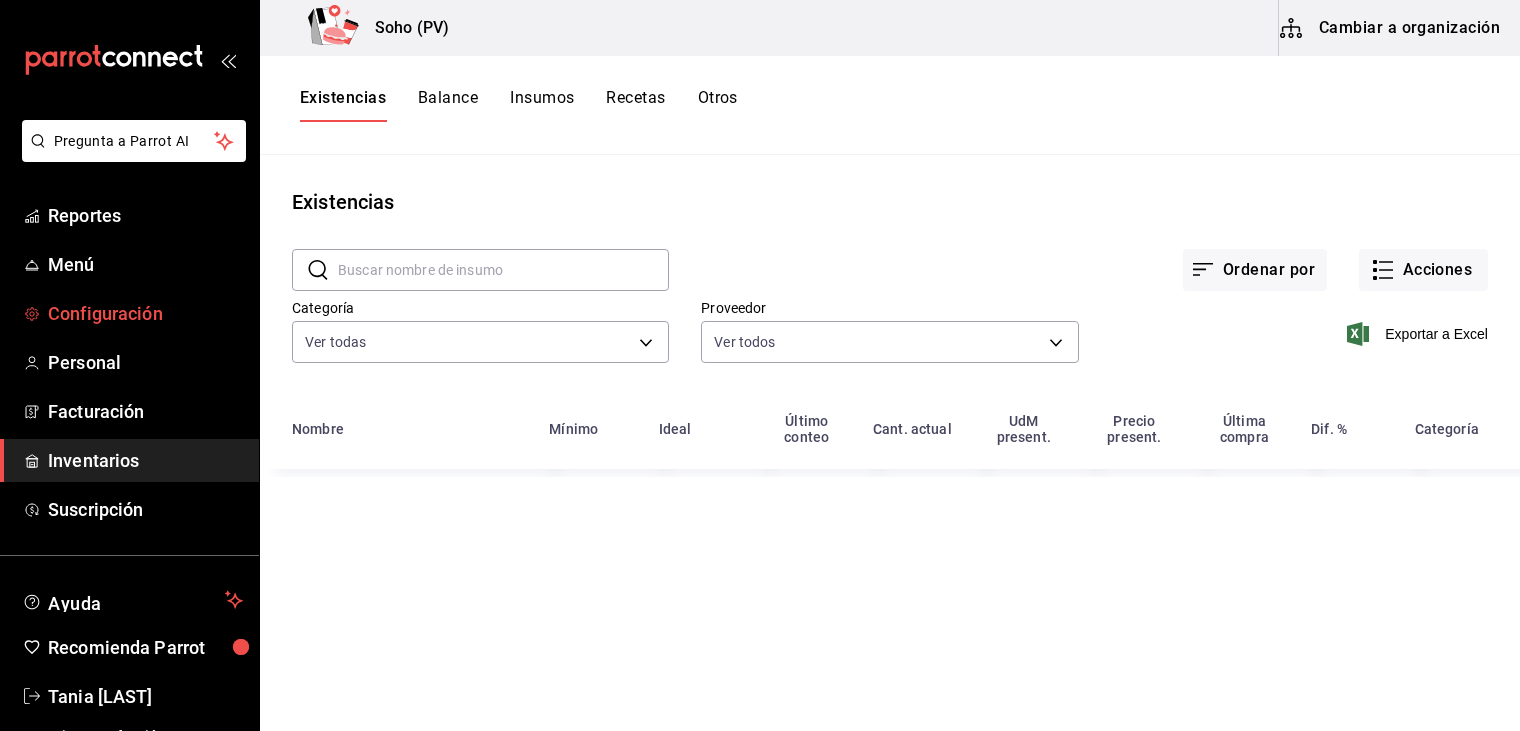 click on "Configuración" at bounding box center [145, 313] 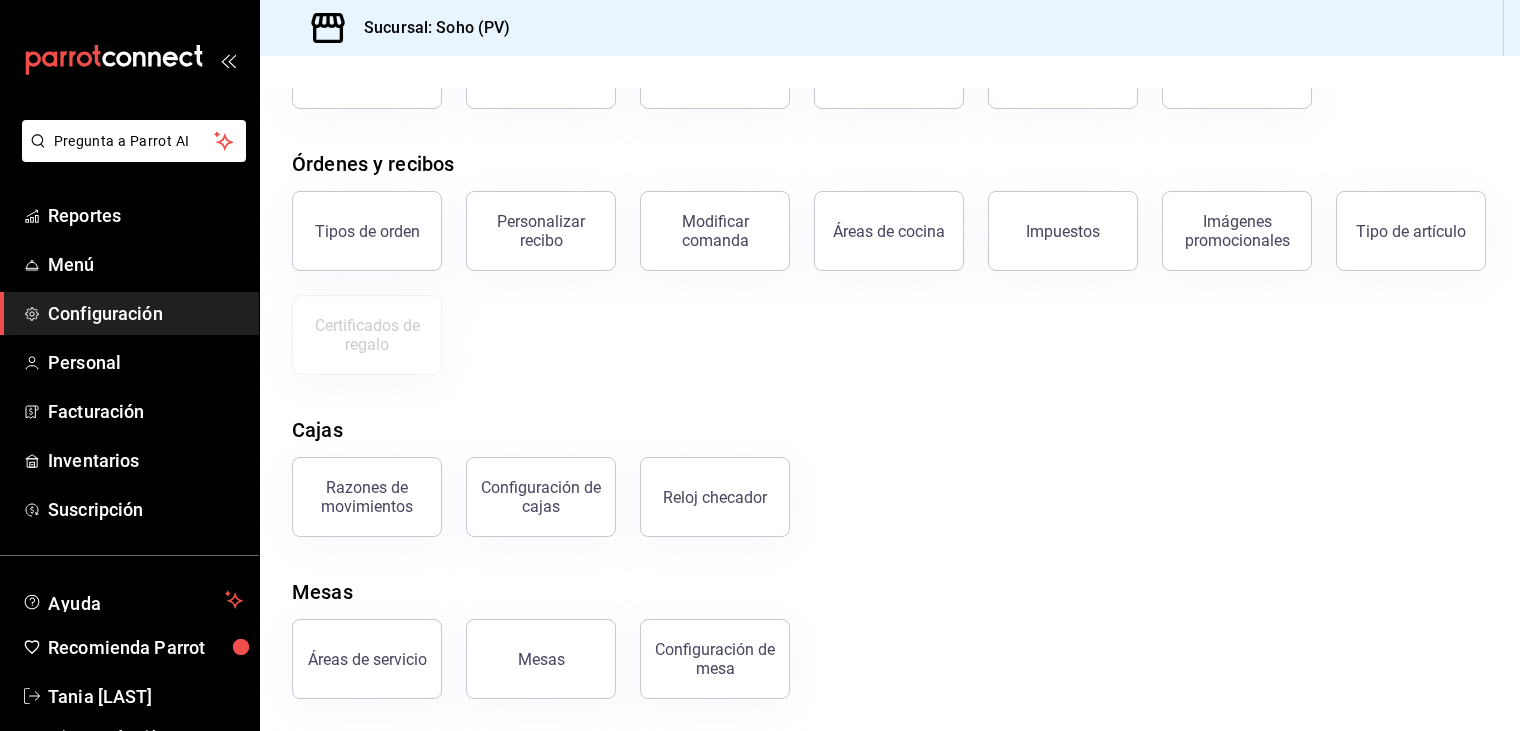 scroll, scrollTop: 0, scrollLeft: 0, axis: both 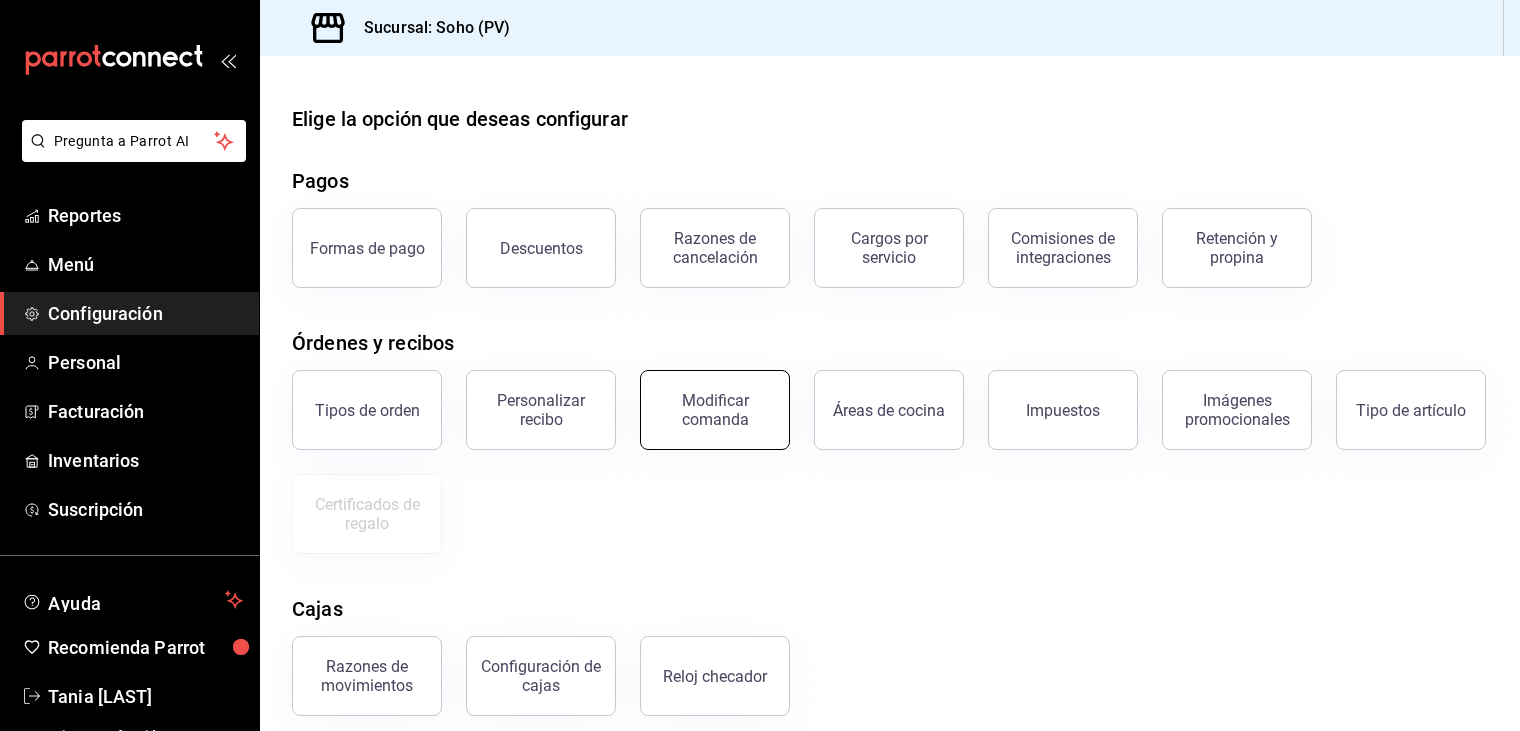 click on "Modificar comanda" at bounding box center (715, 410) 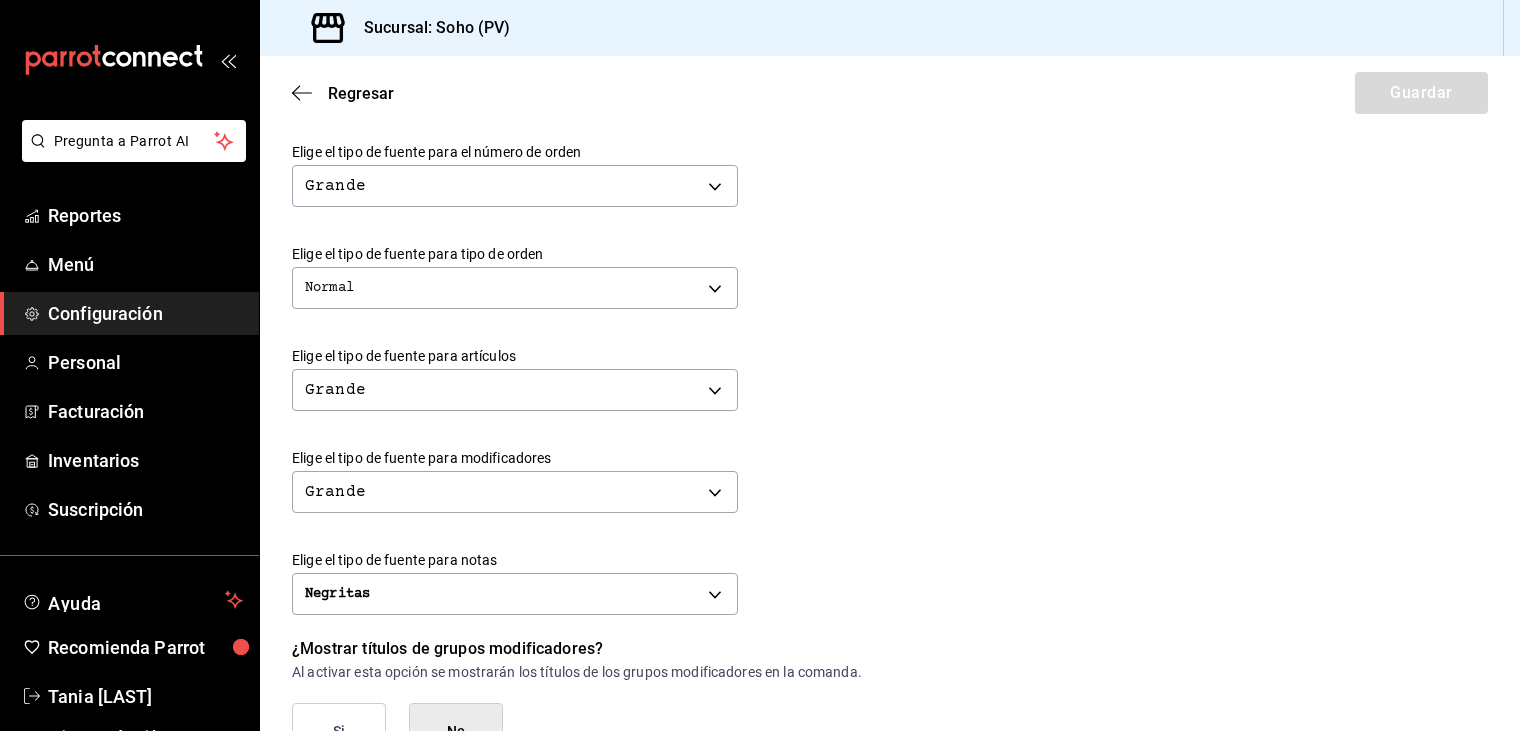 scroll, scrollTop: 700, scrollLeft: 0, axis: vertical 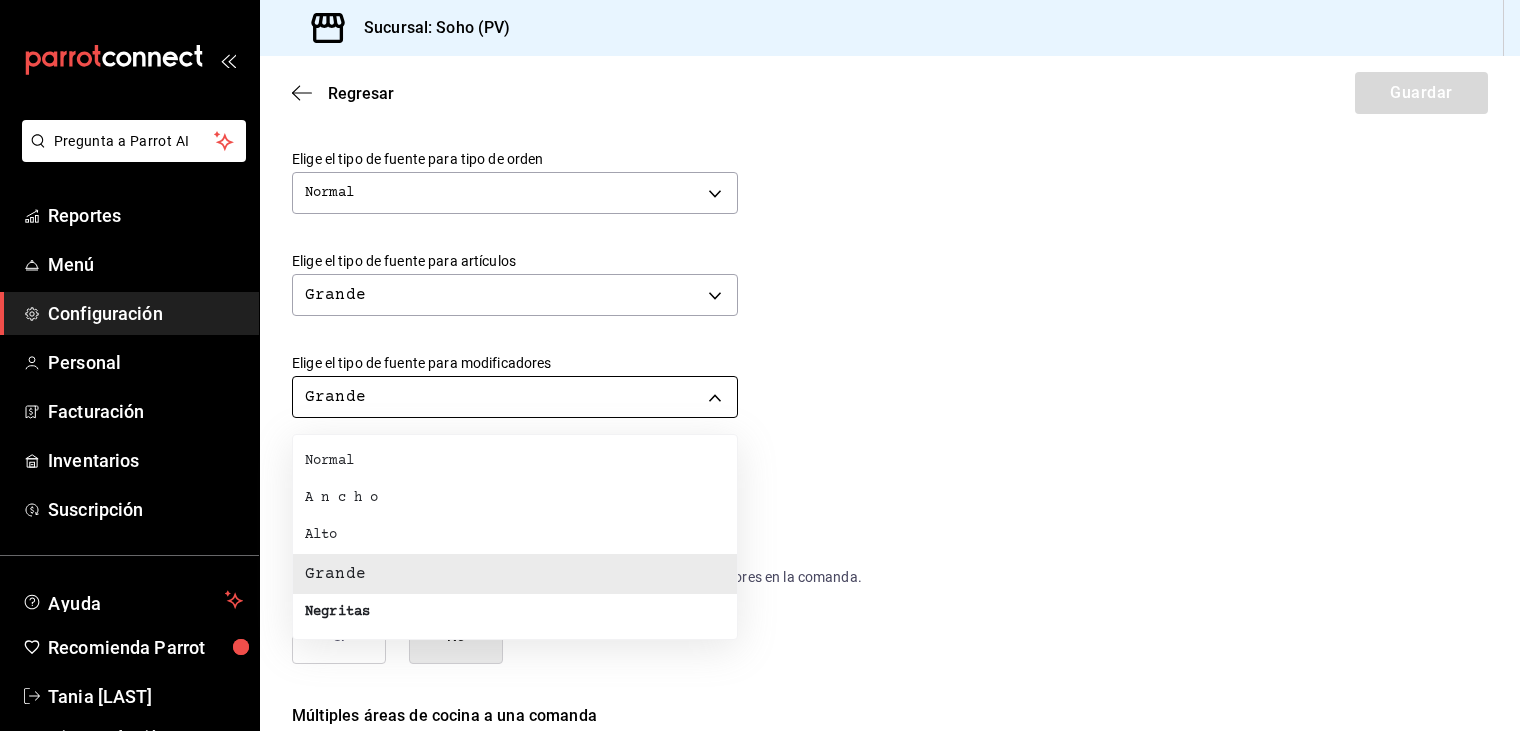 click on "Pregunta a Parrot AI Reportes   Menú   Configuración   Personal   Facturación   Inventarios   Suscripción   Ayuda Recomienda Parrot   Tania Villalobos   Sugerir nueva función   Sucursal: Soho (PV) Regresar Guardar Modificar comanda Personaliza las comandas de tu cocina. Margen Superior Ingresa el número de líneas en blanco que se imprimirán antes de comenzar con el contenido 1 Margen Inferior Ingresa el número de líneas en blanco que se imprimirán después de terminar con el contenido 1 Espacio entre artículos Ingresa el número de líneas en blanco que se imprimirán entre artículos 0 Elige el tipo de fuente para la marca Normal NORMAL Elige el tipo de fuente para el número de orden Grande   BIG Elige el tipo de fuente para tipo de orden Normal   NORMAL Elige el tipo de fuente para artículos Grande BIG Elige el tipo de fuente para modificadores Grande BIG Elige el tipo de fuente para notas Negritas BOLD ¿Mostrar títulos de grupos modificadores? Si No Múltiples áreas de cocina a una comanda" at bounding box center (760, 365) 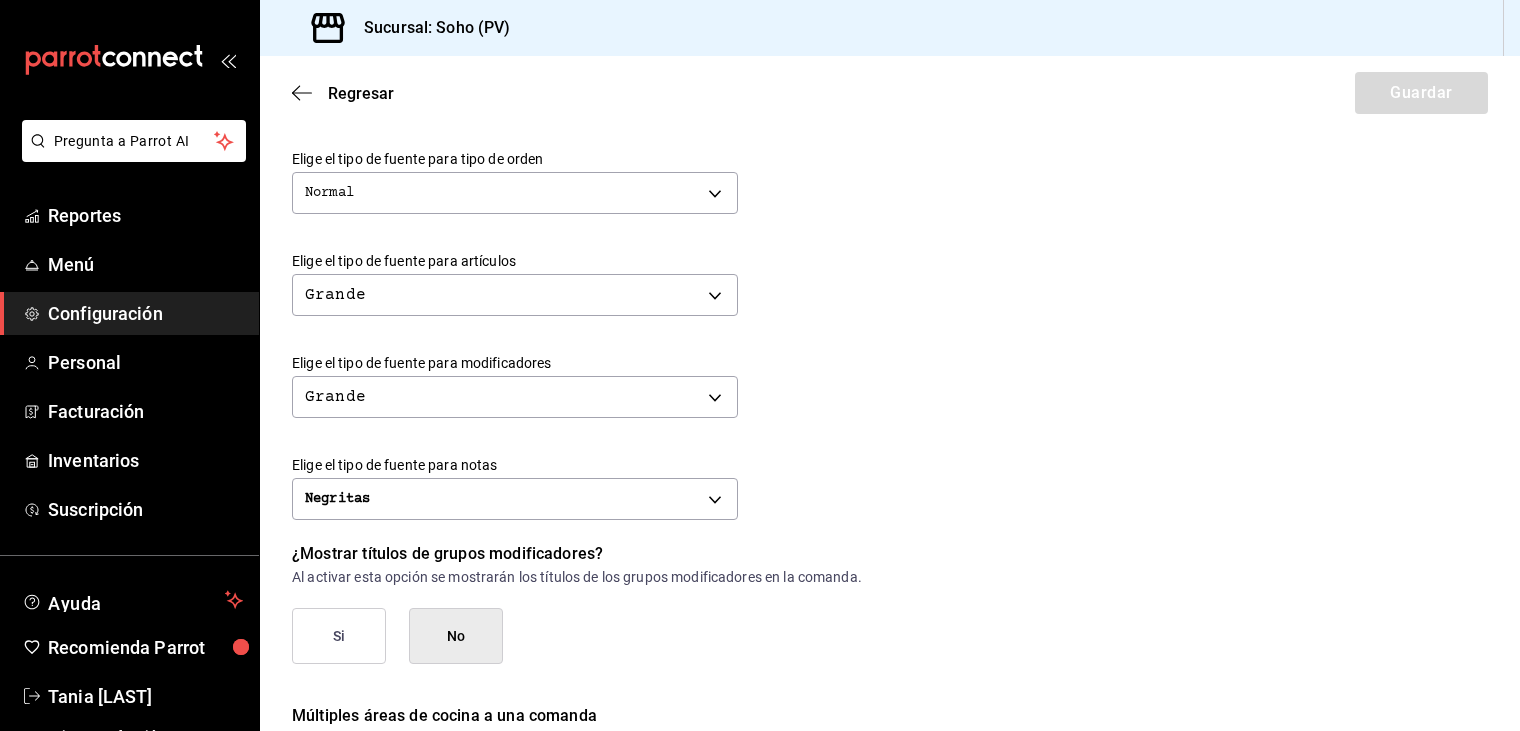 click on "Elige el tipo de fuente para modificadores Grande BIG" at bounding box center [874, 373] 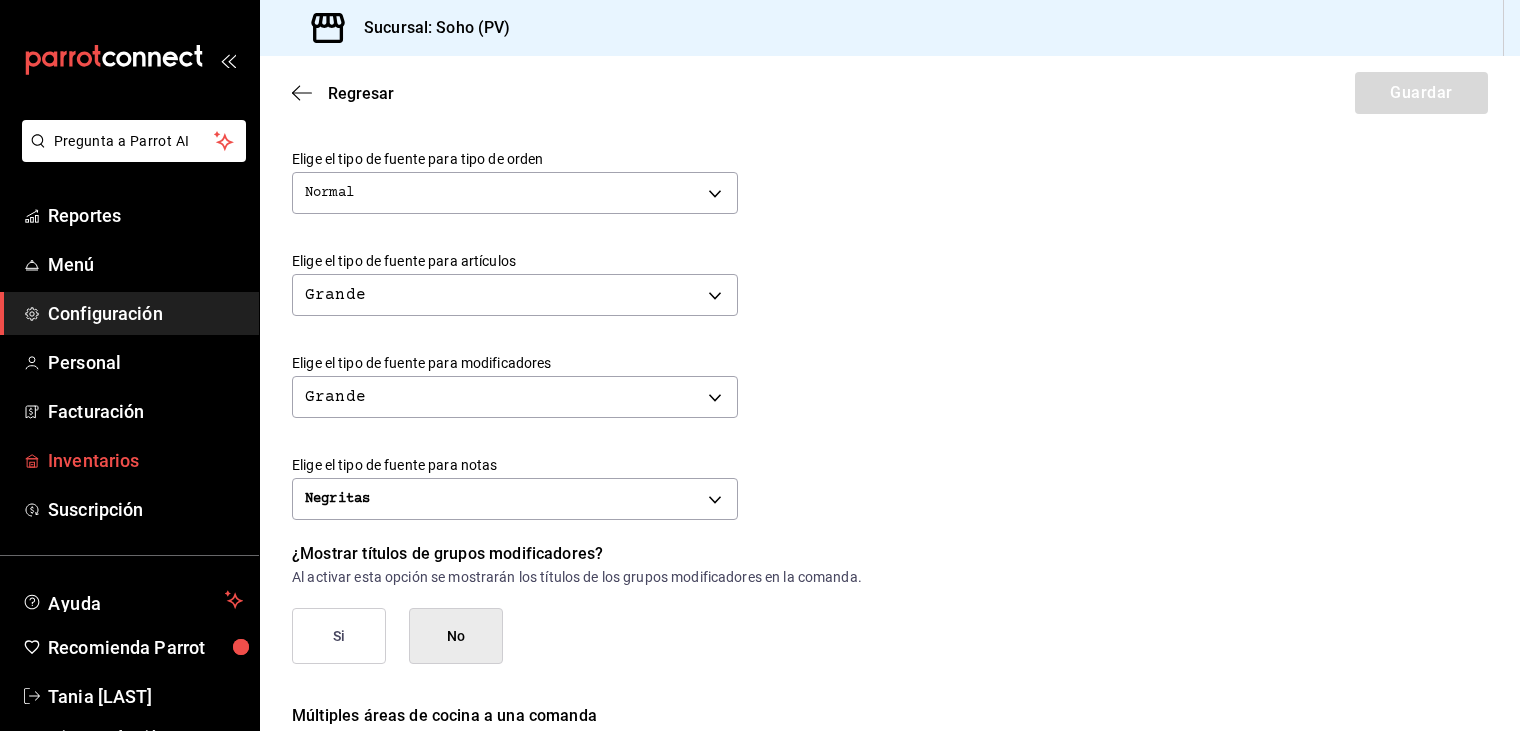 click on "Inventarios" at bounding box center [145, 460] 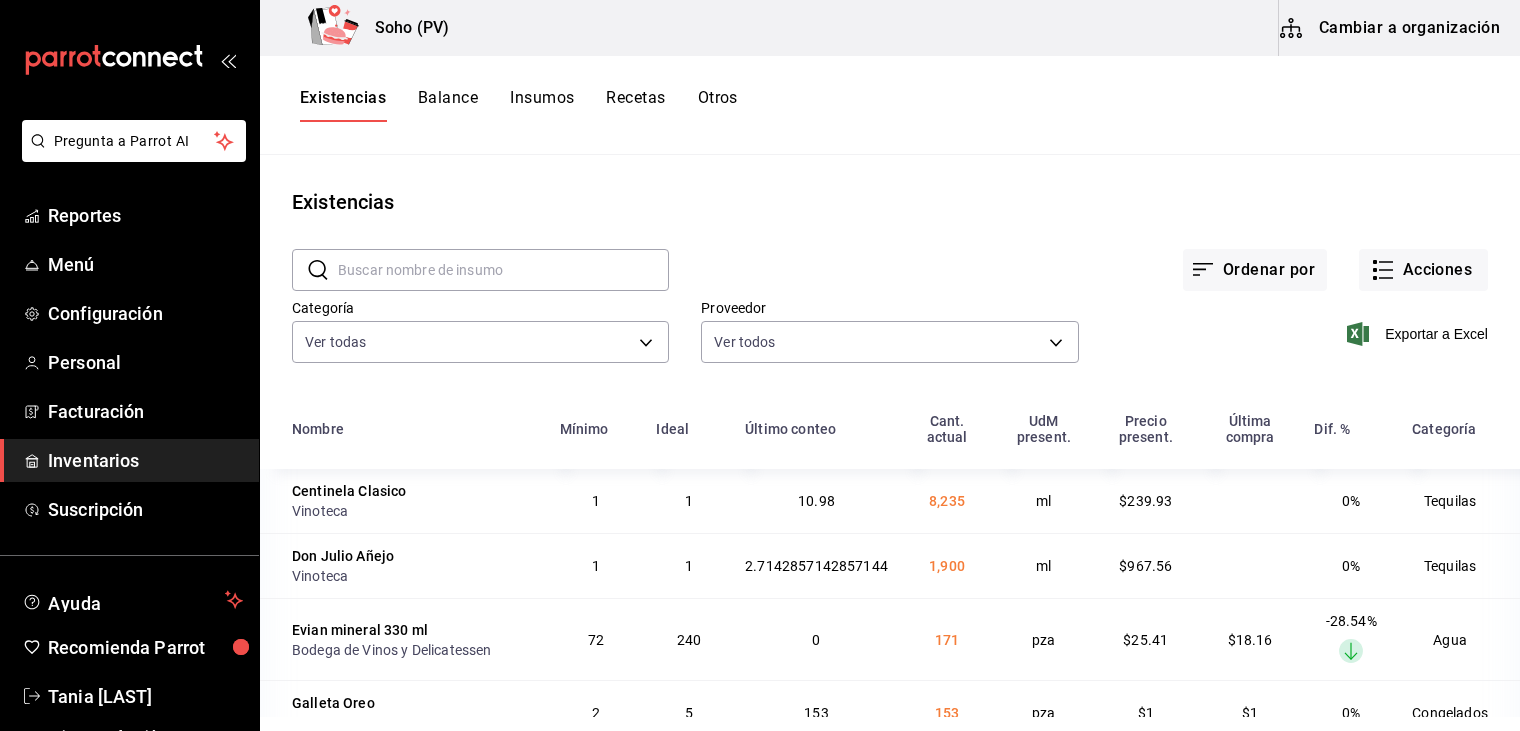 scroll, scrollTop: 300, scrollLeft: 0, axis: vertical 